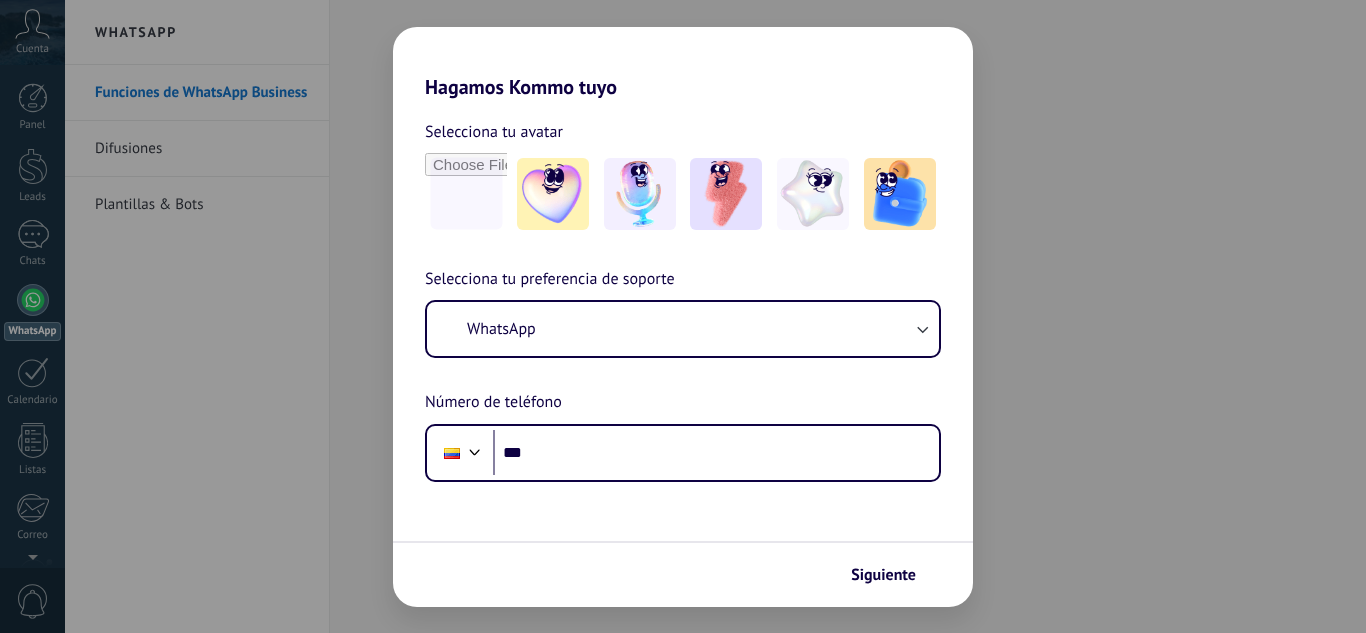 scroll, scrollTop: 0, scrollLeft: 0, axis: both 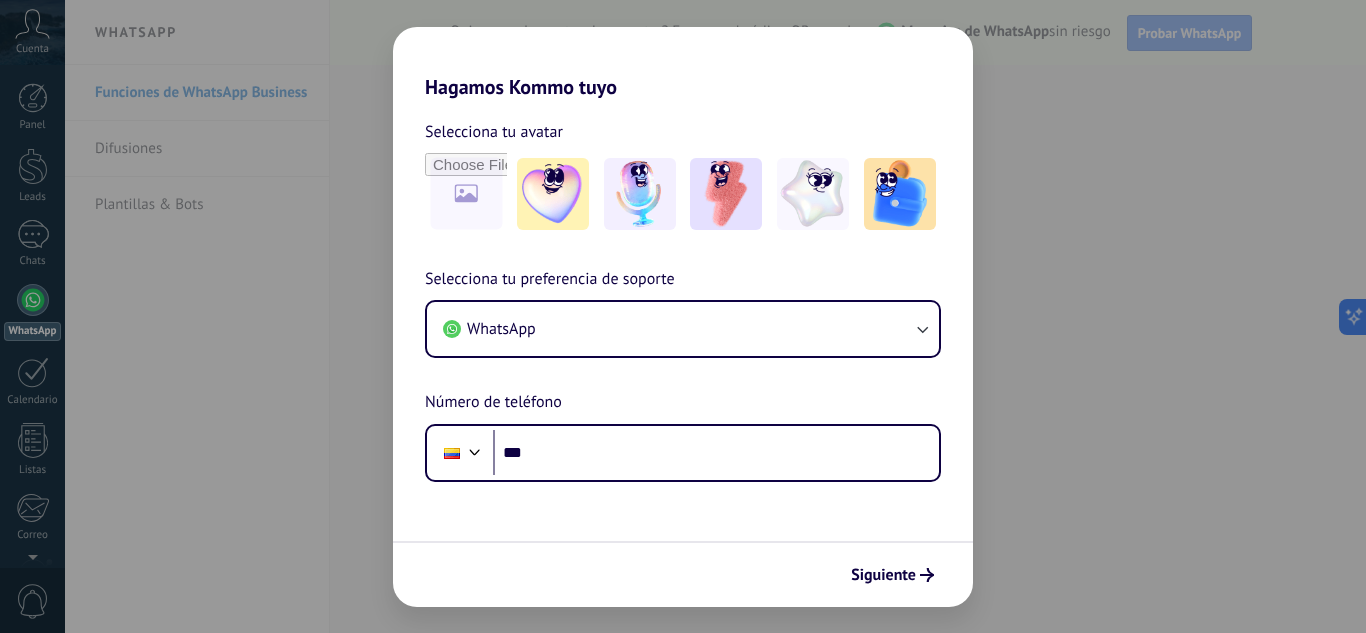 click on "Hagamos Kommo tuyo Selecciona tu avatar Selecciona tu preferencia de soporte WhatsApp Número de teléfono Phone *** Siguiente" at bounding box center [683, 316] 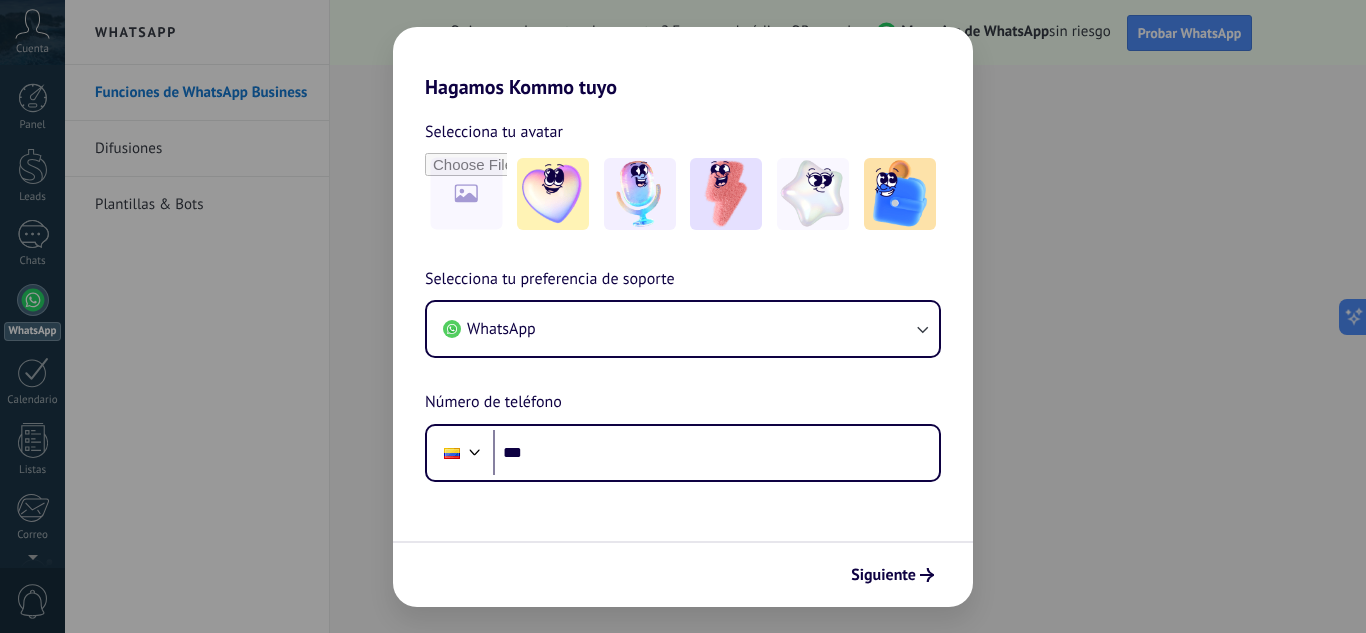 click on "Hagamos Kommo tuyo Selecciona tu avatar Selecciona tu preferencia de soporte WhatsApp Número de teléfono Phone *** Siguiente" at bounding box center (683, 316) 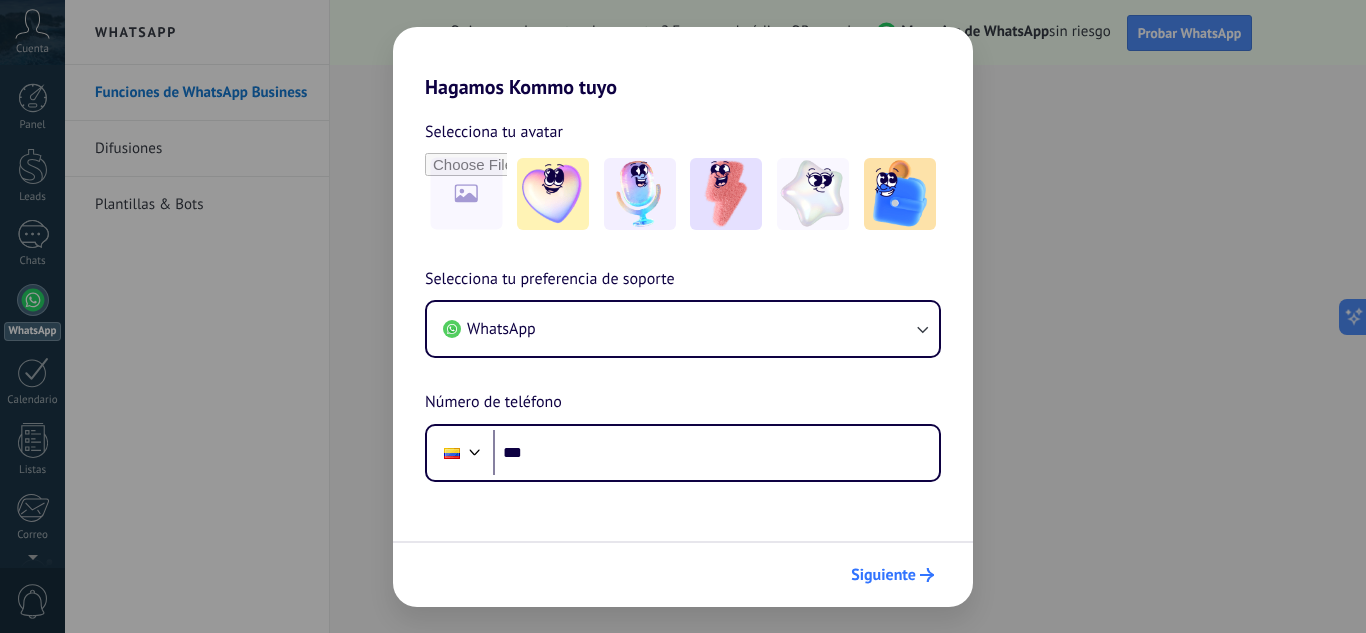 click on "Siguiente" at bounding box center (883, 575) 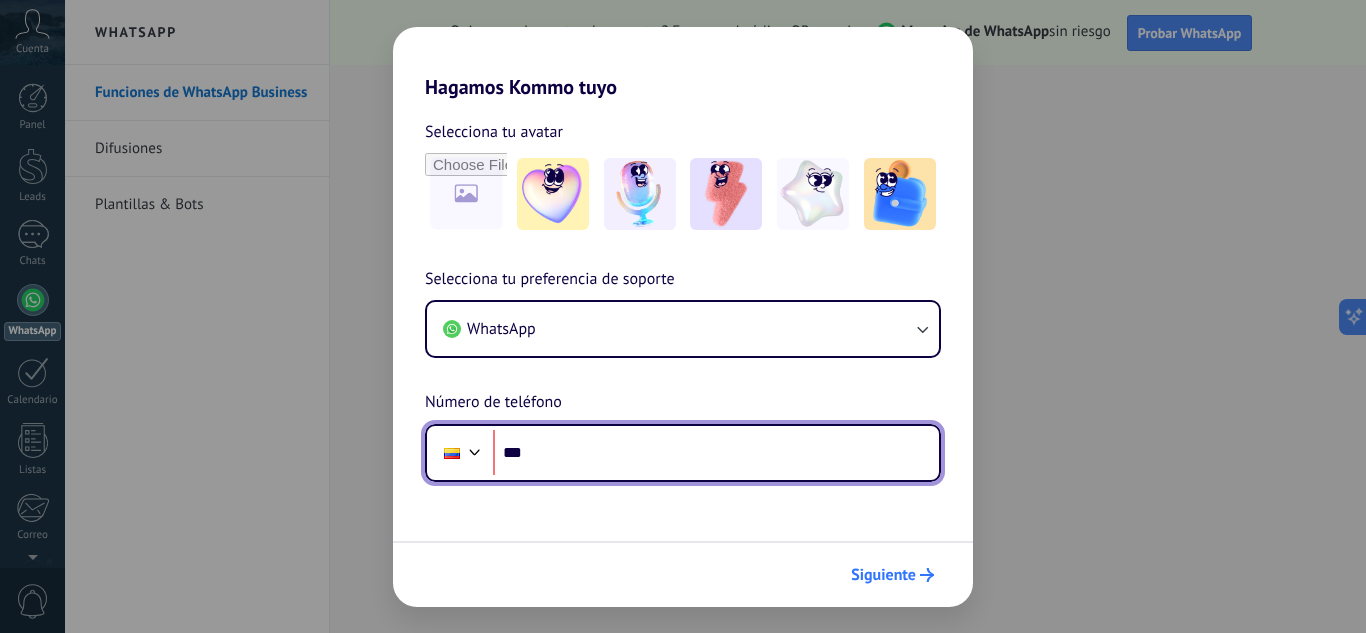 scroll, scrollTop: 0, scrollLeft: 0, axis: both 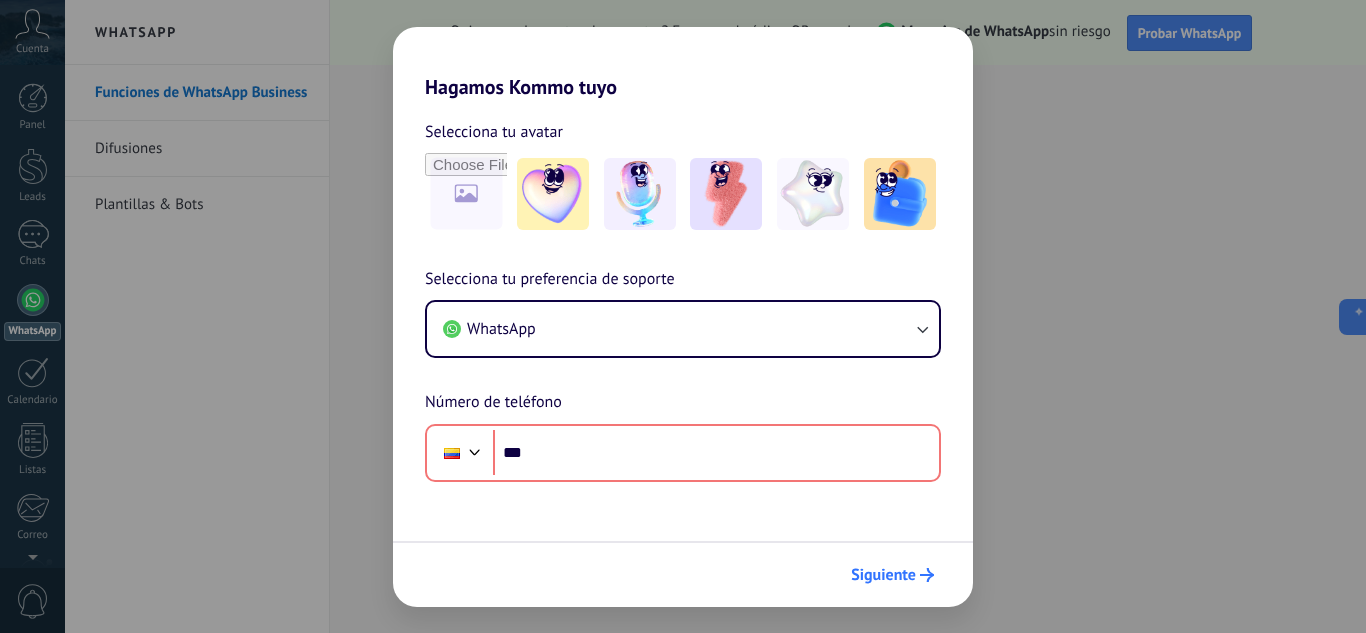 click on "Siguiente" at bounding box center (883, 575) 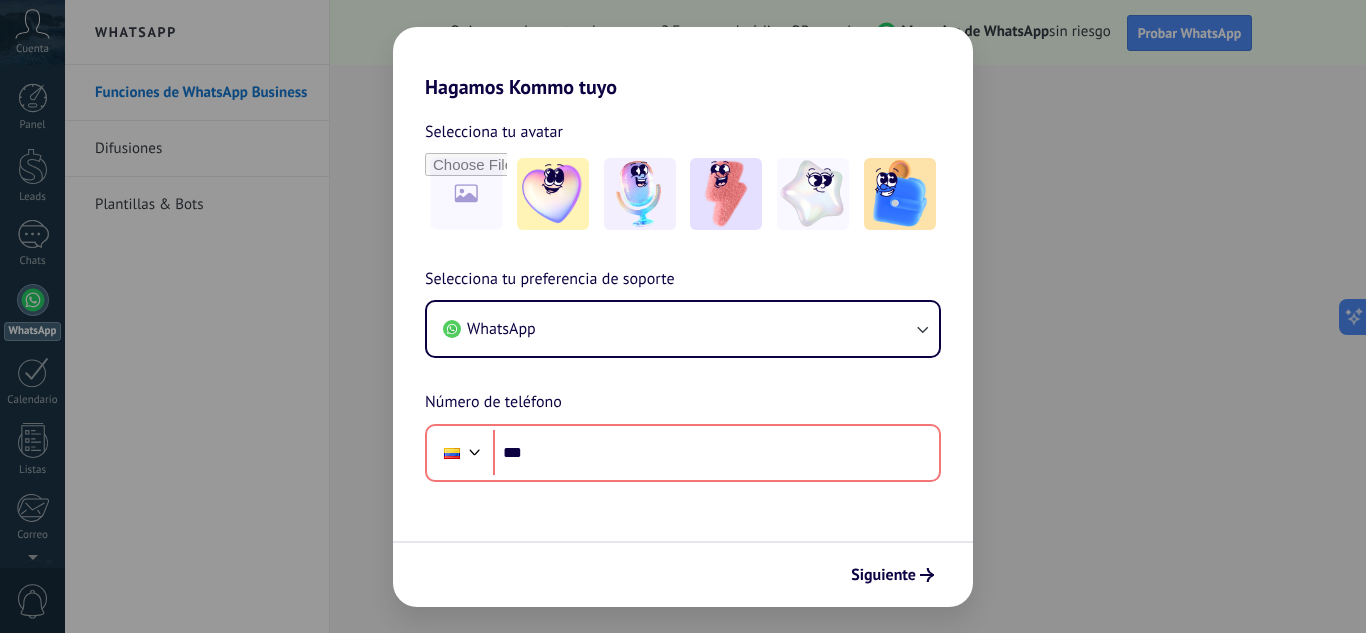 click on "Hagamos Kommo tuyo Selecciona tu avatar Selecciona tu preferencia de soporte WhatsApp Número de teléfono Phone *** Siguiente" at bounding box center (683, 316) 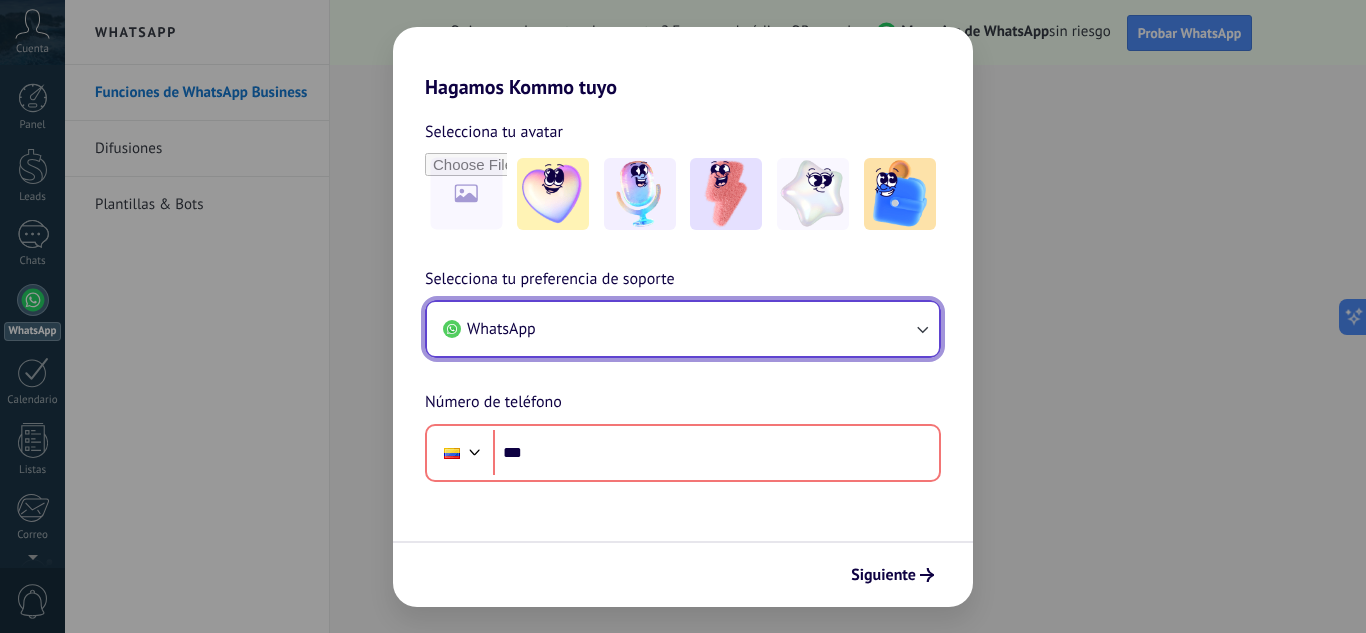 click at bounding box center (922, 329) 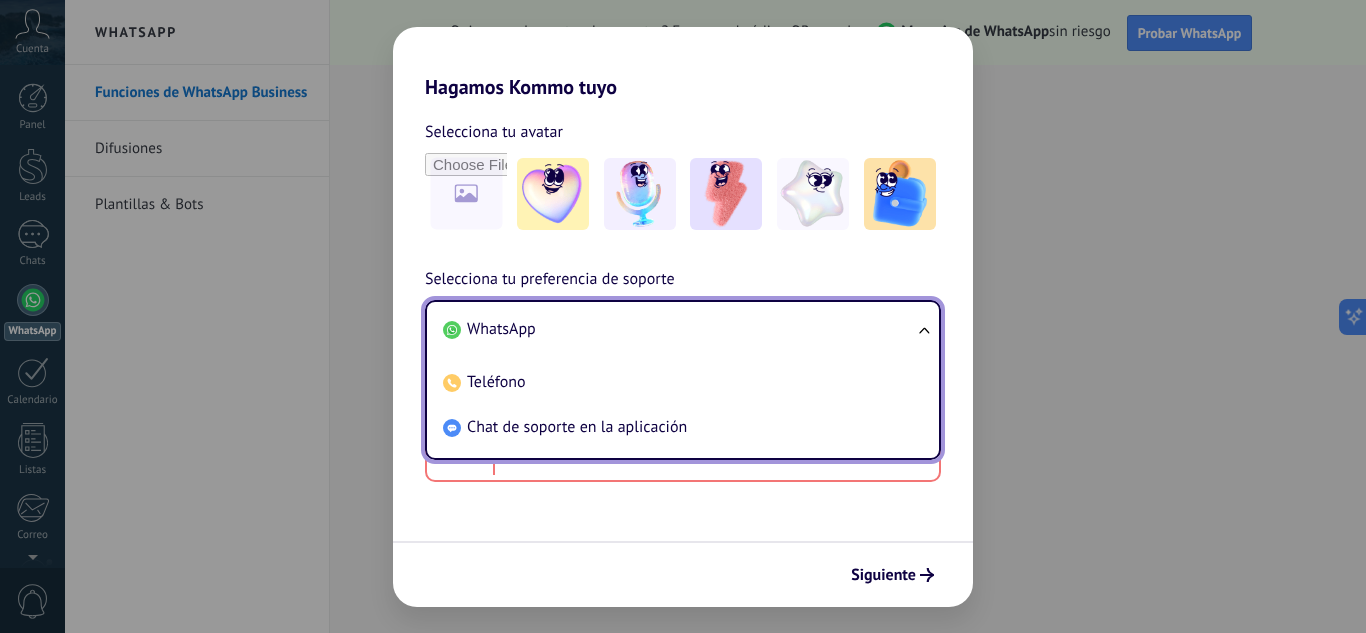 click on "WhatsApp Teléfono Chat de soporte en la aplicación" at bounding box center (683, 380) 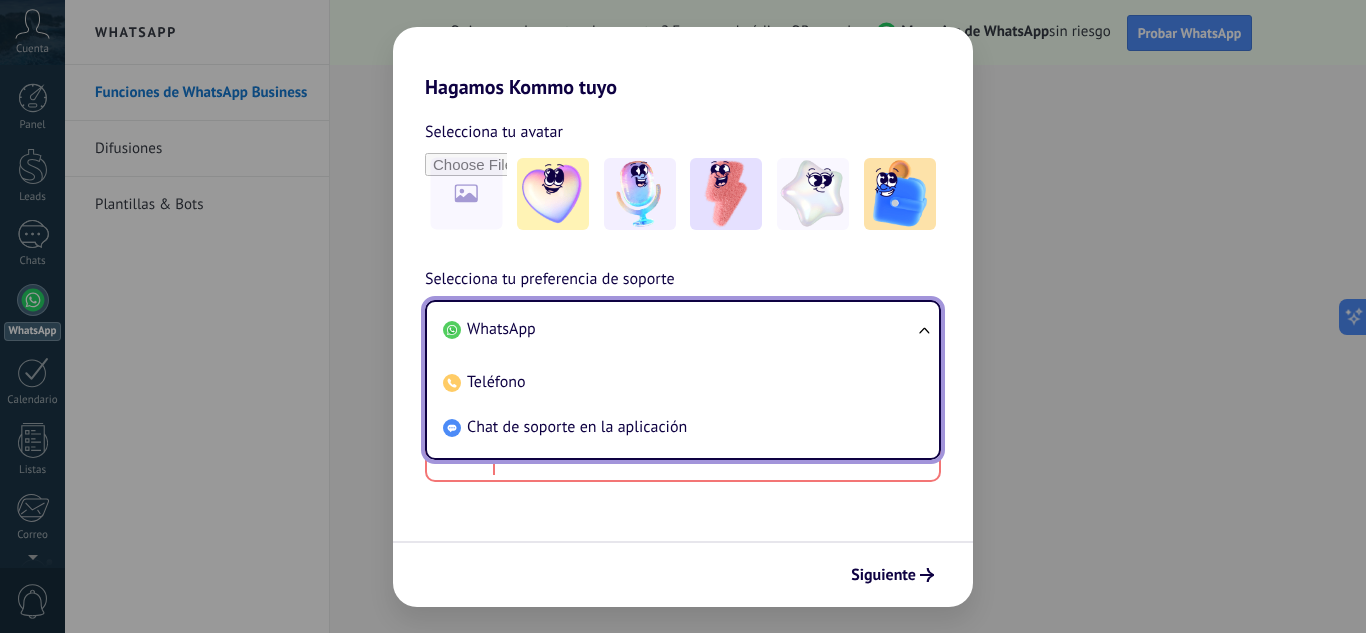 click on "Hagamos Kommo tuyo Selecciona tu avatar Selecciona tu preferencia de soporte WhatsApp WhatsApp Teléfono Chat de soporte en la aplicación Número de teléfono Phone *** Siguiente" at bounding box center (683, 316) 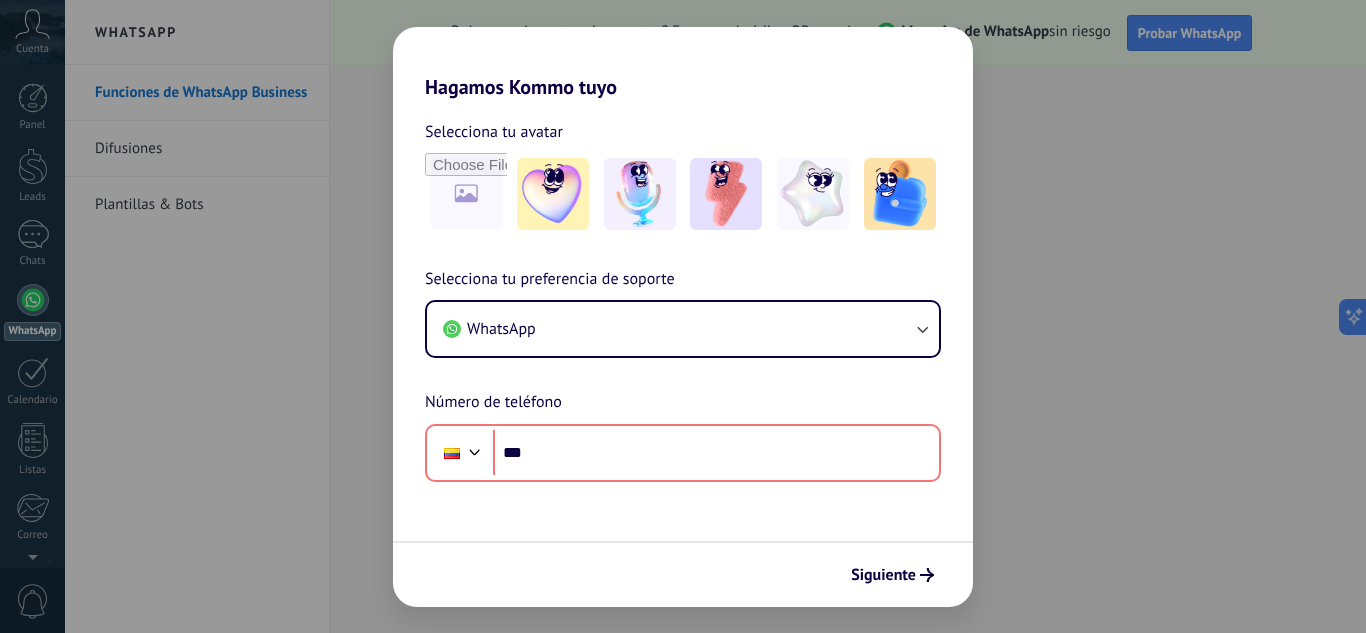 click on "Hagamos Kommo tuyo Selecciona tu avatar Selecciona tu preferencia de soporte WhatsApp Número de teléfono Phone *** Siguiente" at bounding box center [683, 316] 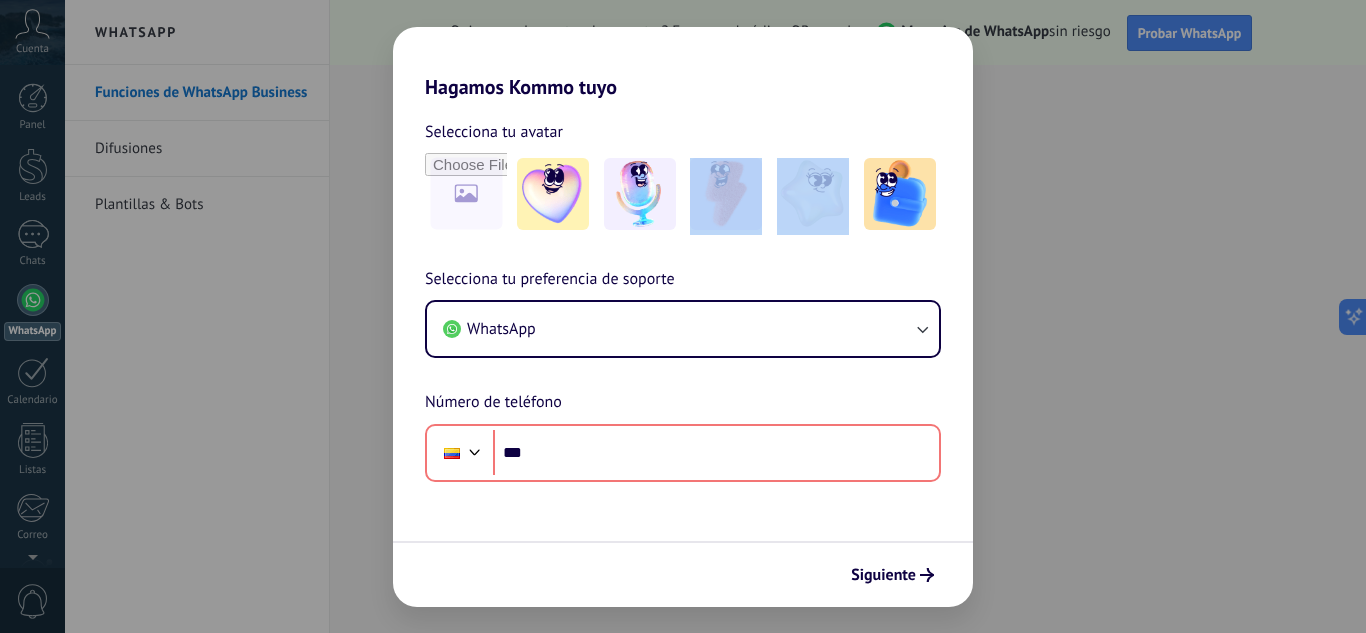 click on "Hagamos Kommo tuyo Selecciona tu avatar Selecciona tu preferencia de soporte WhatsApp Número de teléfono Phone *** Siguiente" at bounding box center [683, 316] 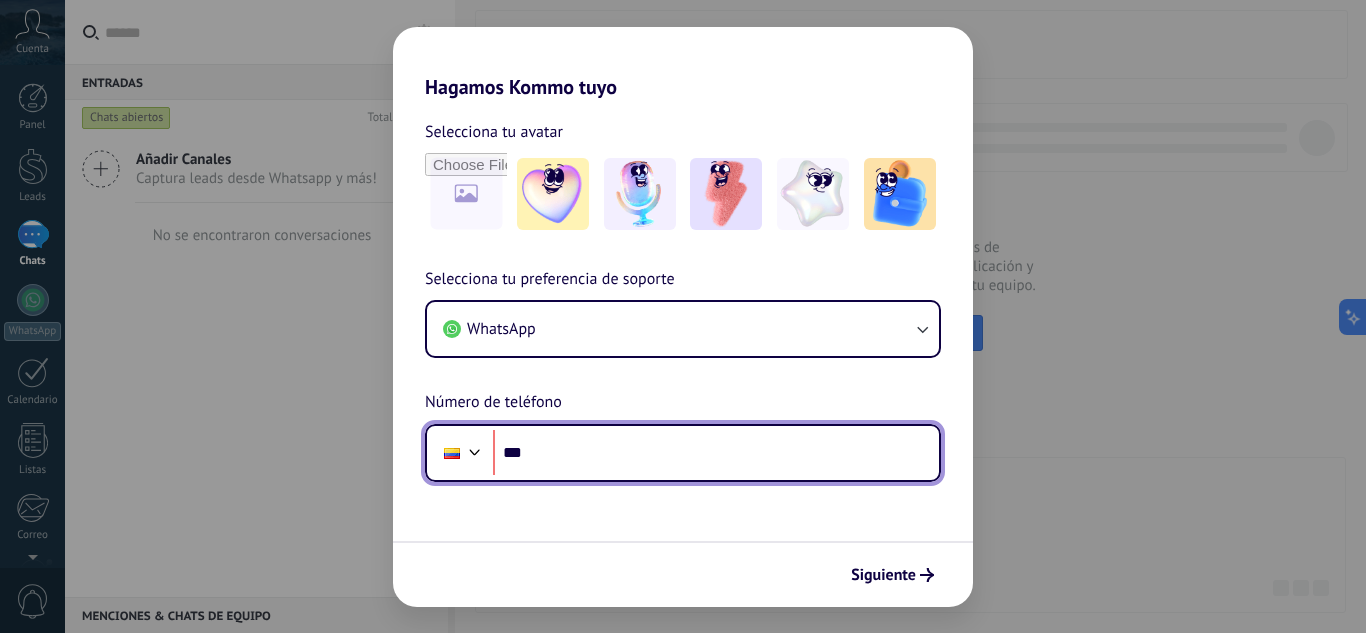 click on "***" at bounding box center [716, 453] 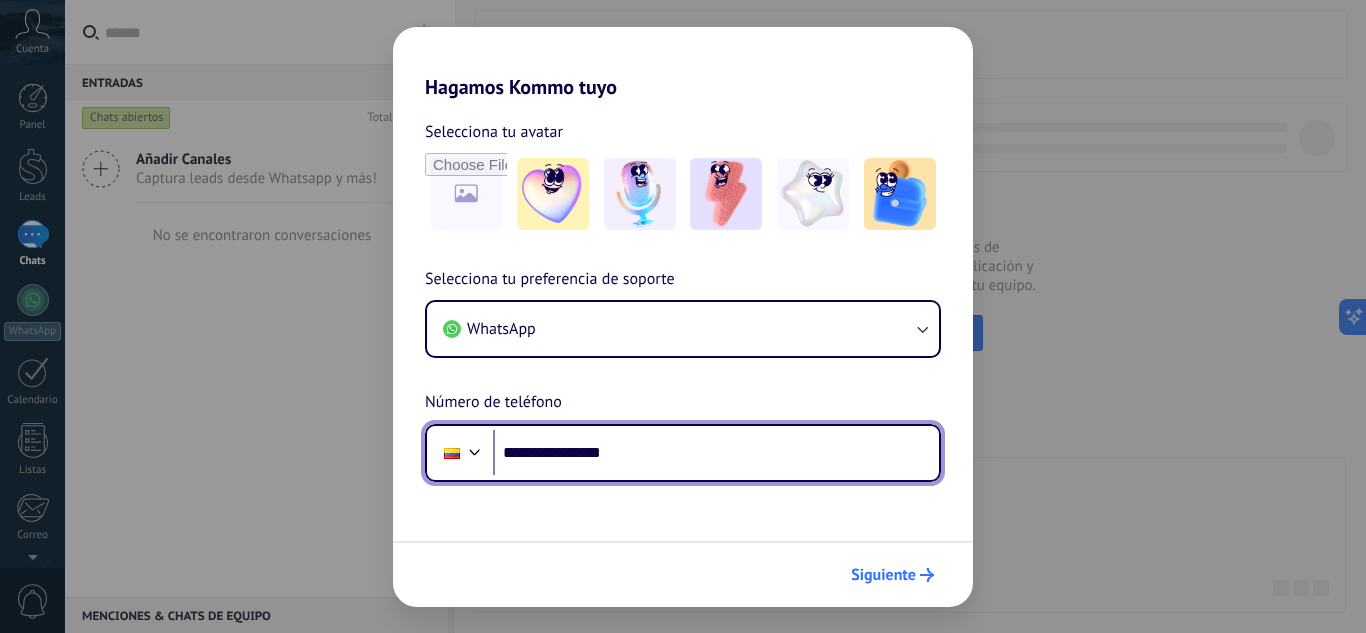 type on "**********" 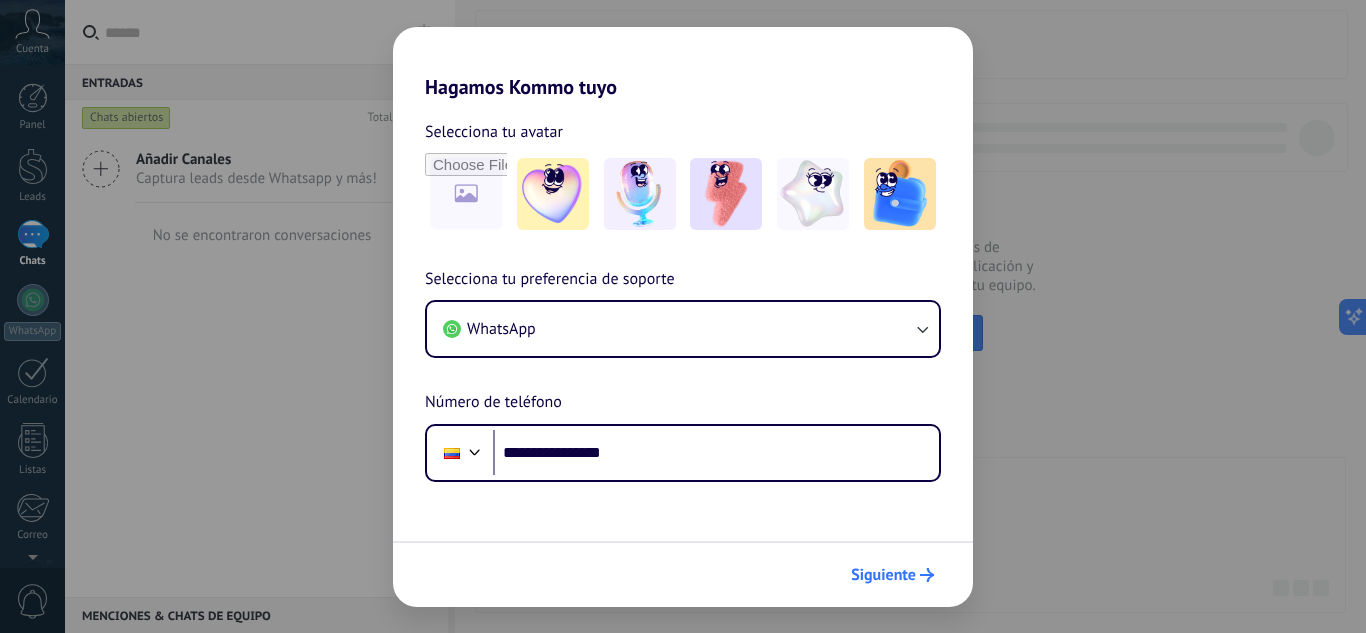 click on "Siguiente" at bounding box center [883, 575] 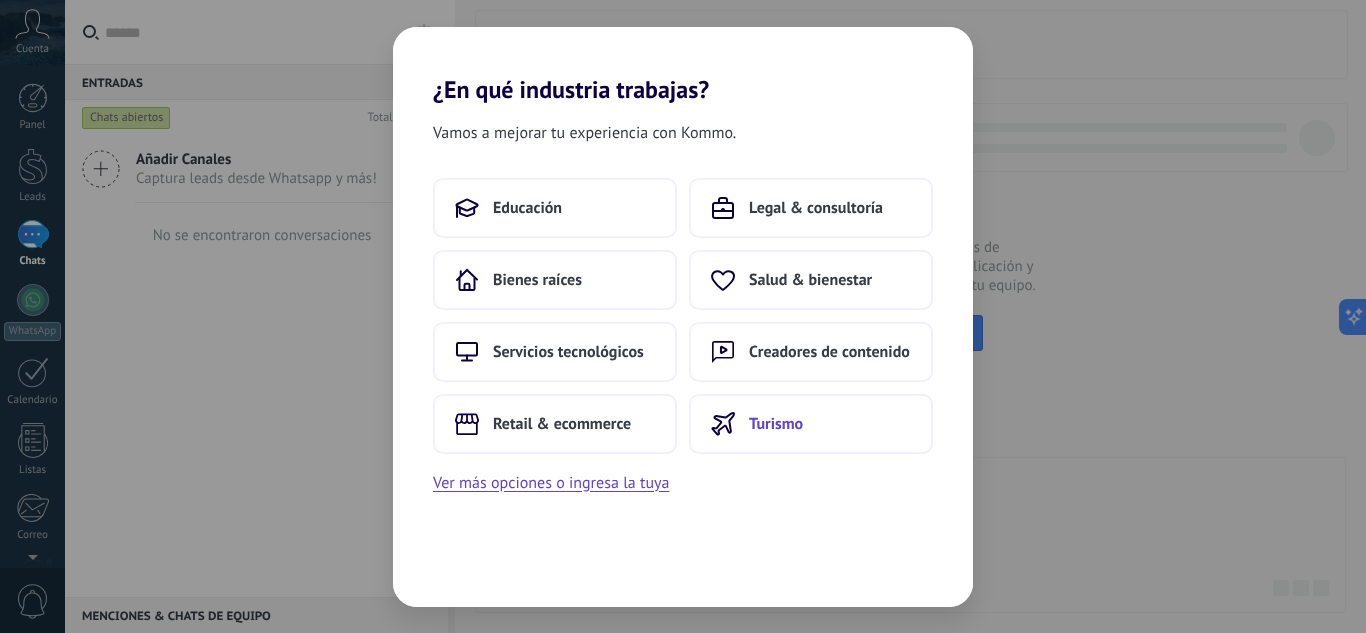 click on "Turismo" at bounding box center (527, 208) 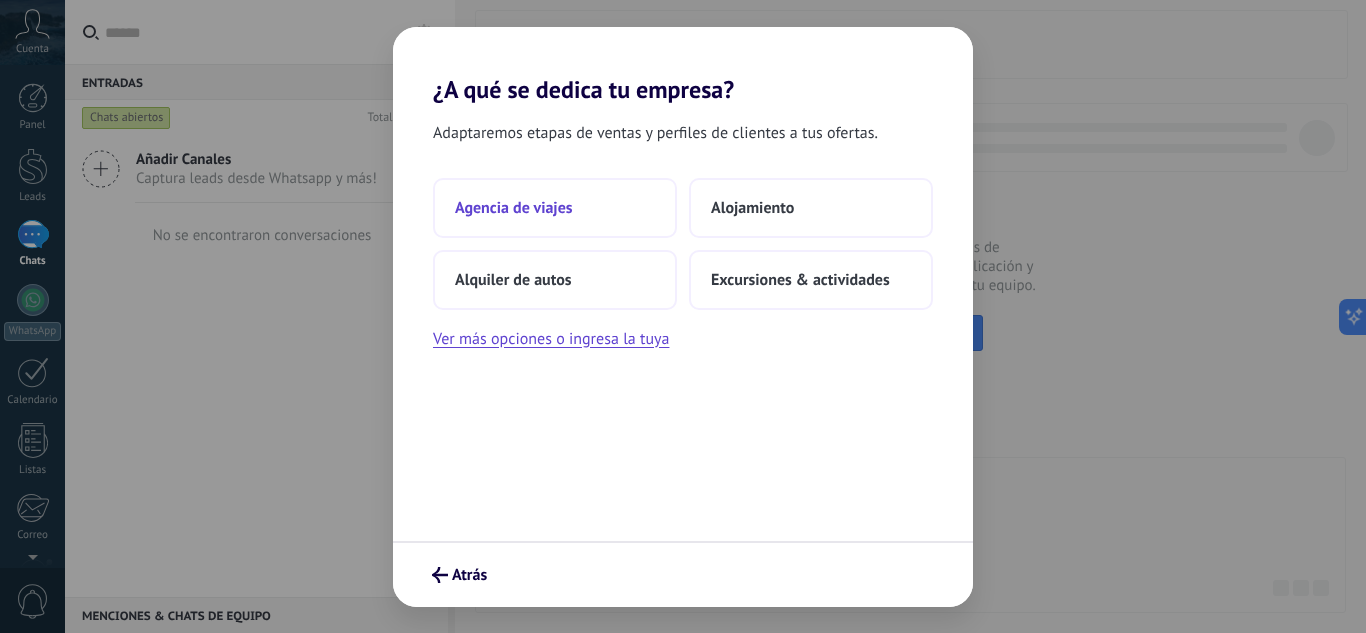 click on "Agencia de viajes" at bounding box center [514, 208] 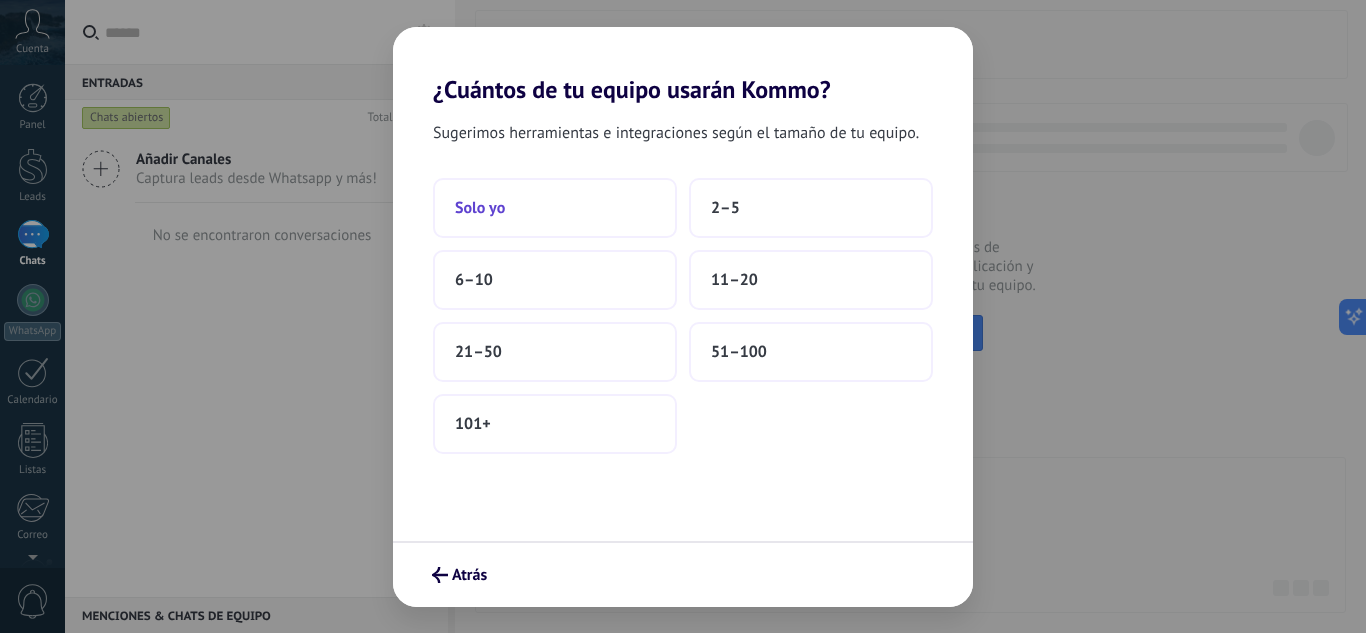 click on "Solo yo" at bounding box center [555, 208] 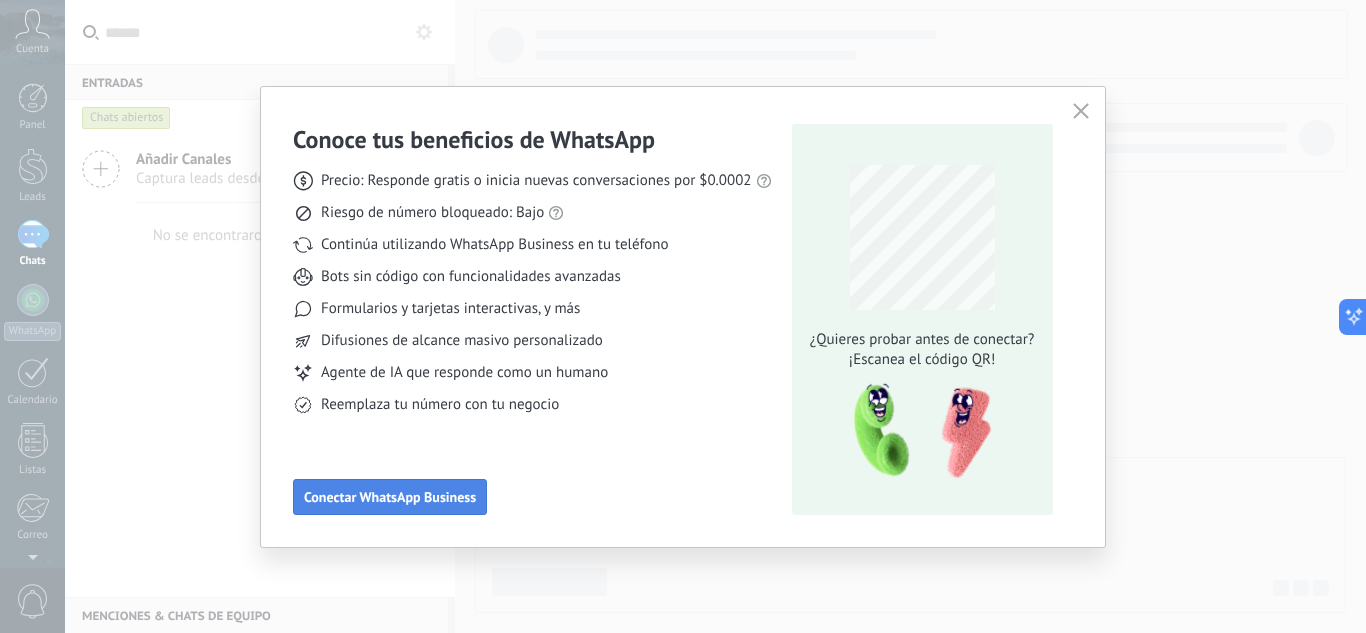 click on "Conectar WhatsApp Business" at bounding box center [390, 497] 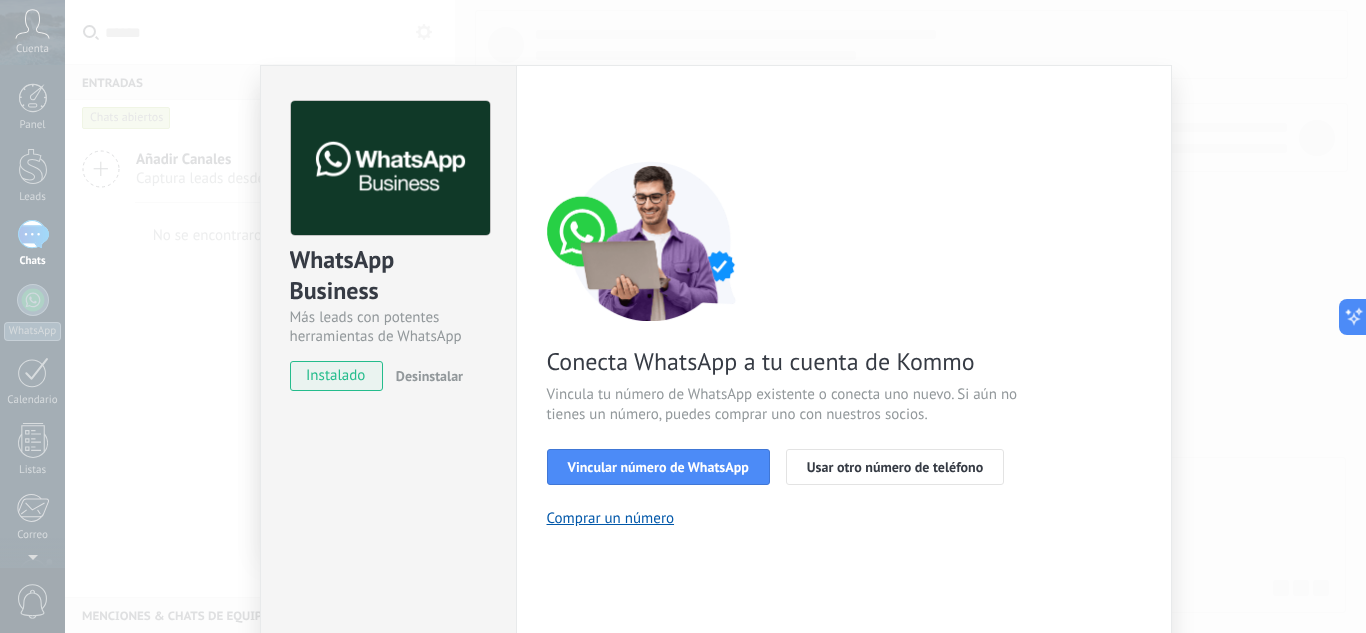 click on "Aplicación de WhatsApp
WhatsApp Business Más leads con potentes herramientas de WhatsApp instalado Desinstalar ¿Quieres probar la integración primero?   Escanea el código QR   para ver cómo funciona. Configuraciones Autorizaciones This tab logs the users who have granted integration access to this account. If you want to to remove a user's ability to send requests to the account on behalf of this integration, you can revoke access. If access is revoked from all users, the integration will stop working. This app is installed, but no one has given it access yet. WhatsApp Cloud API más _:  Guardar  Volver 1 Seleccionar aplicación 2 Conectar Facebook  3 Finalizar configuración Conecta WhatsApp a tu cuenta de Kommo Vincula tu número de WhatsApp existente o conecta uno nuevo. Si aún no tienes un número, puedes comprar uno con nuestros socios. Vincular número de WhatsApp Usar otro número de teléfono Comprar un número ¿Necesitas ayuda?" at bounding box center (715, 316) 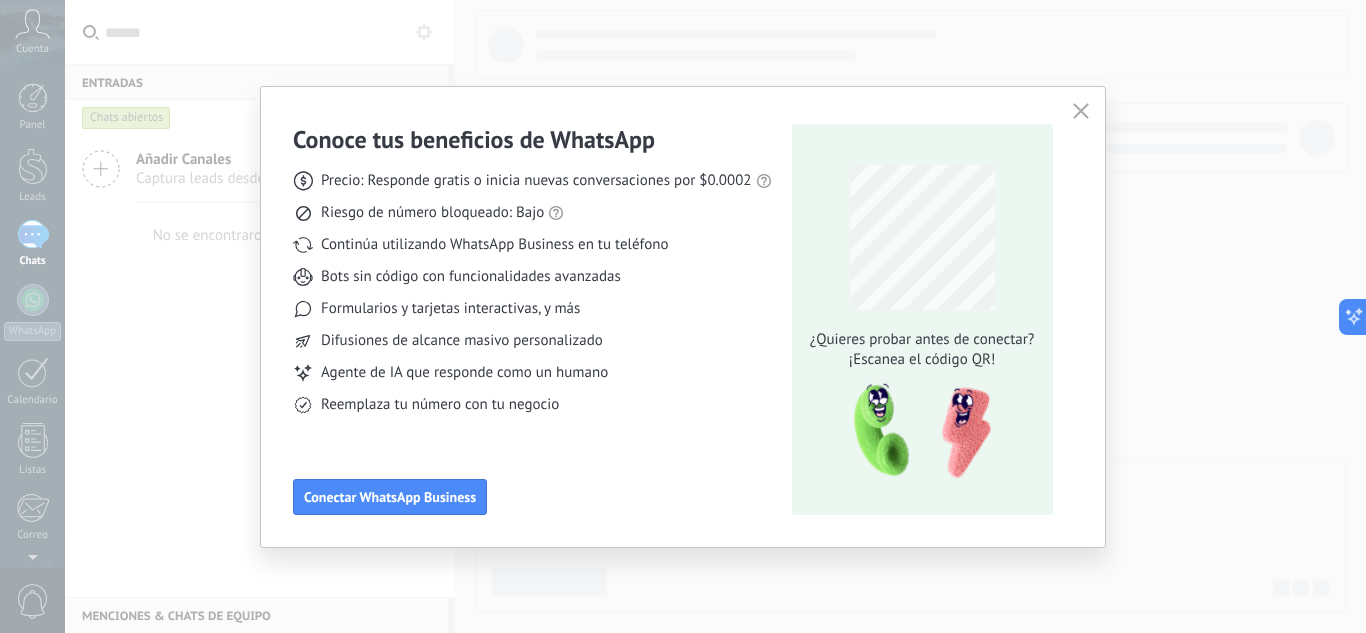 click at bounding box center [1080, 110] 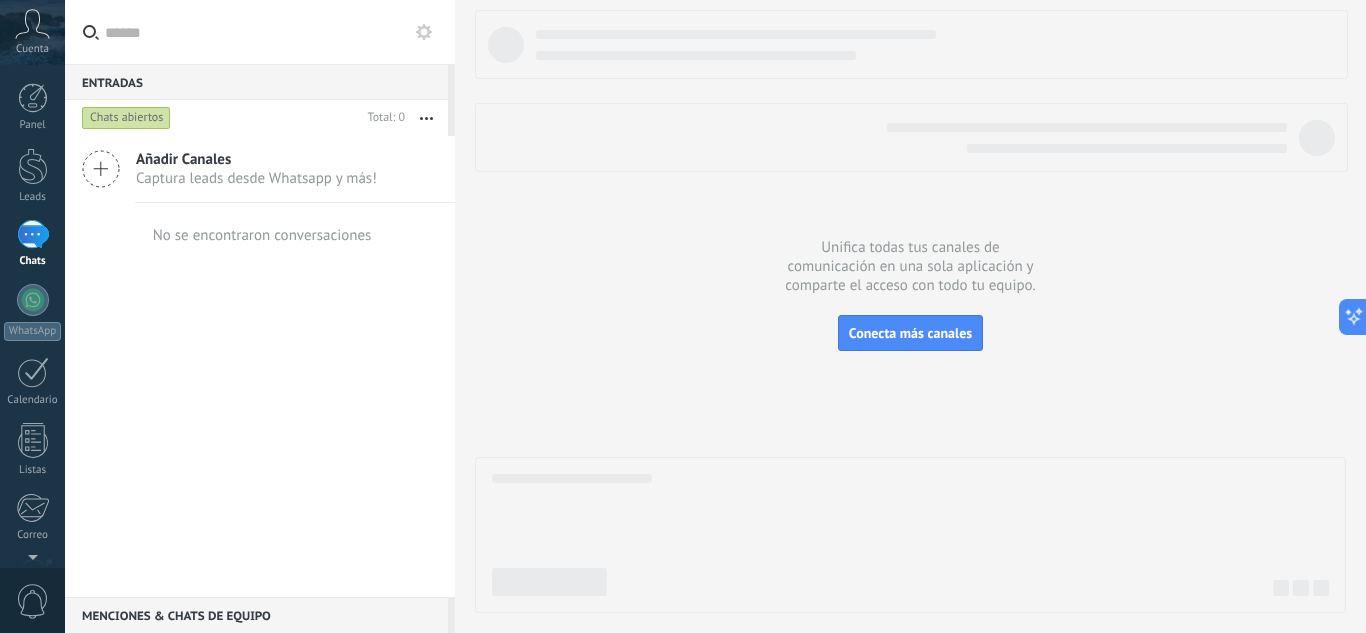 scroll, scrollTop: 199, scrollLeft: 0, axis: vertical 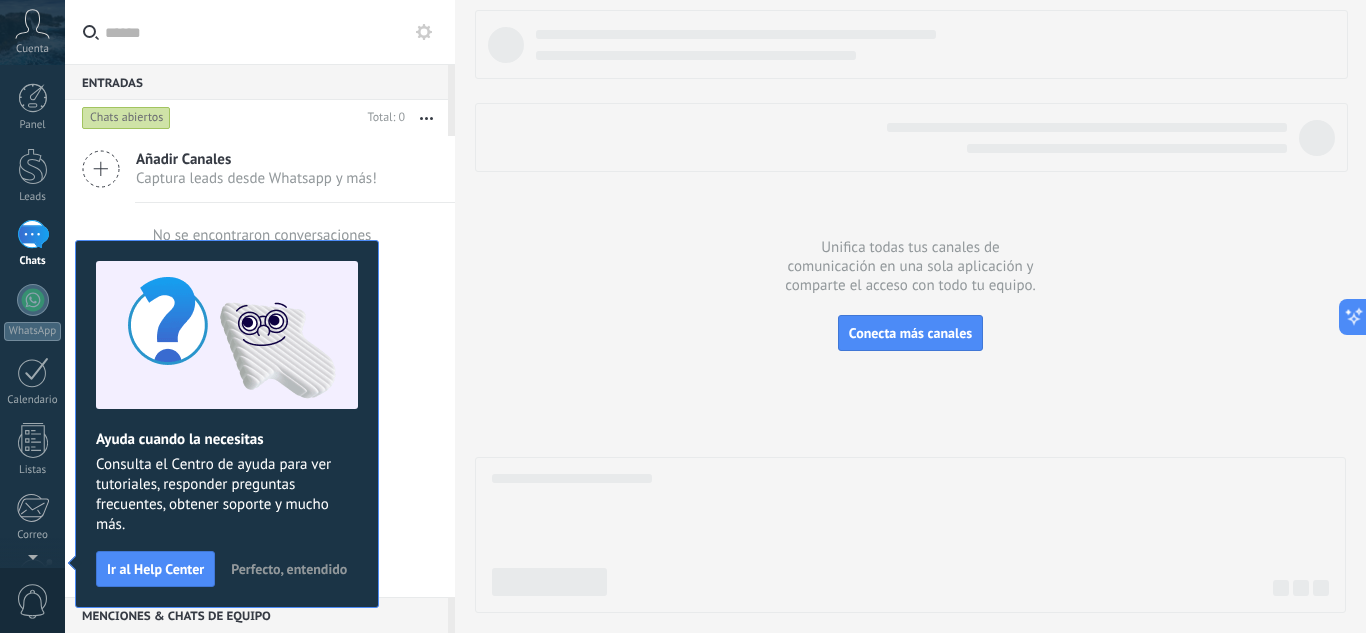 click on "Añadir Canales
Captura leads desde Whatsapp y más!
No se encontraron conversaciones" at bounding box center [0, 0] 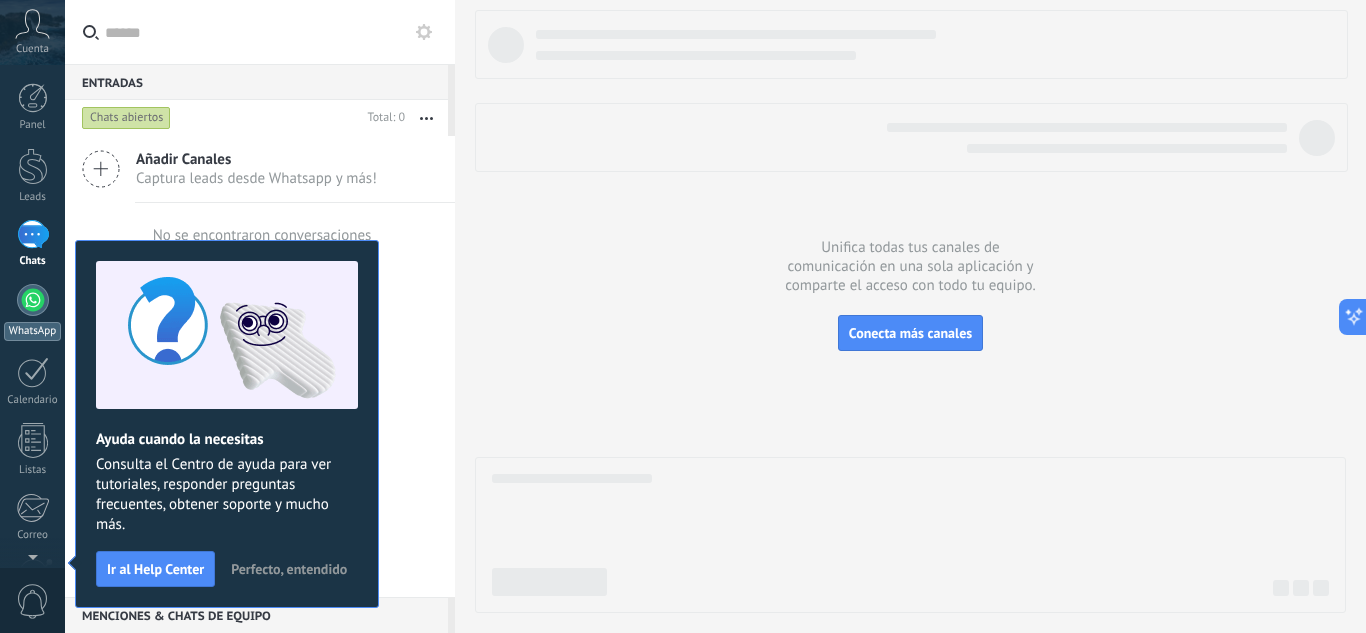 click at bounding box center [33, 300] 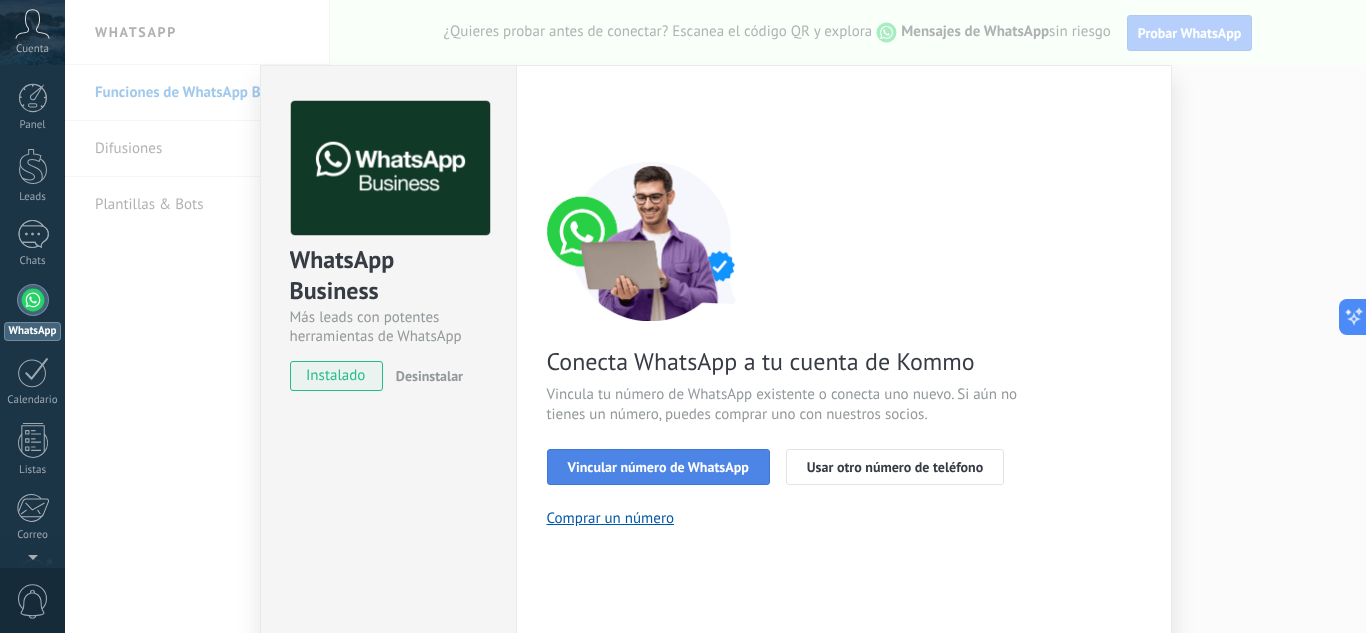 click on "Vincular número de WhatsApp" at bounding box center (658, 467) 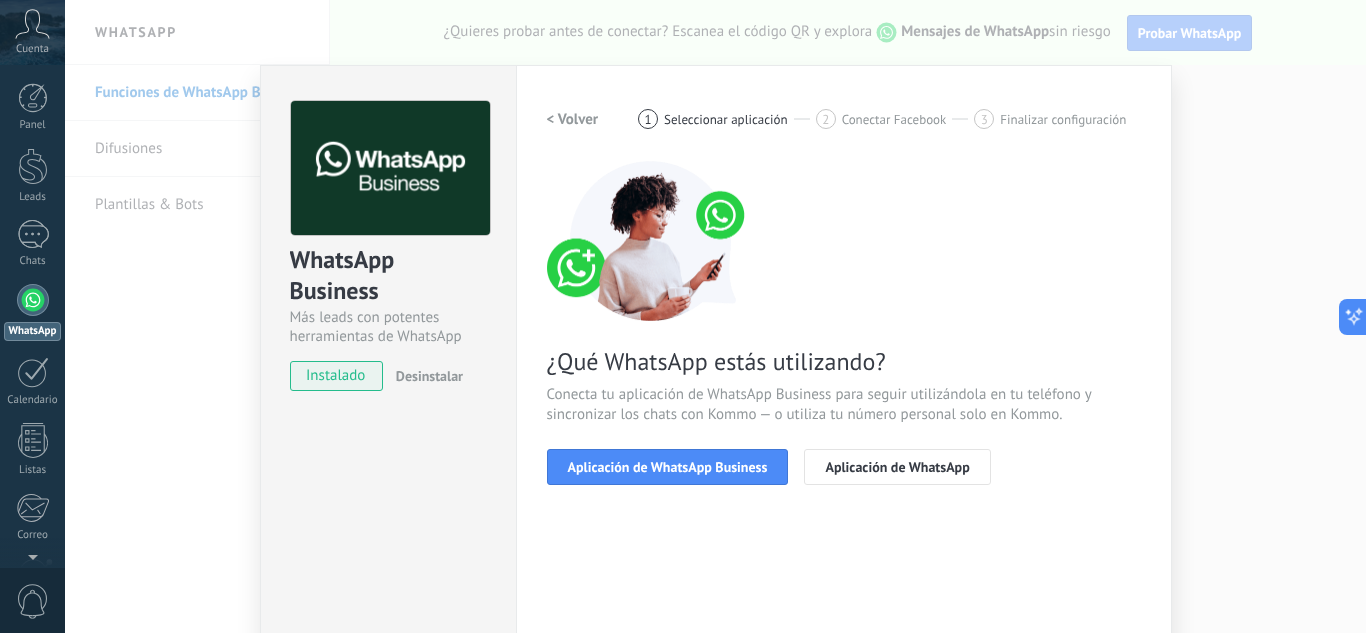 click on "WhatsApp Business Más leads con potentes herramientas de WhatsApp instalado Desinstalar ¿Quieres probar la integración primero?   Escanea el código QR   para ver cómo funciona. Configuraciones Autorizaciones This tab logs the users who have granted integration access to this account. If you want to to remove a user's ability to send requests to the account on behalf of this integration, you can revoke access. If access is revoked from all users, the integration will stop working. This app is installed, but no one has given it access yet. WhatsApp Cloud API más _:  Guardar  Volver 1 Seleccionar aplicación 2 Conectar Facebook  3 Finalizar configuración ¿Qué WhatsApp estás utilizando? Conecta tu aplicación de WhatsApp Business para seguir utilizándola en tu teléfono y sincronizar los chats con Kommo — o utiliza tu número personal solo en Kommo. Aplicación de WhatsApp Business Aplicación de WhatsApp ¿Necesitas ayuda?" at bounding box center [715, 316] 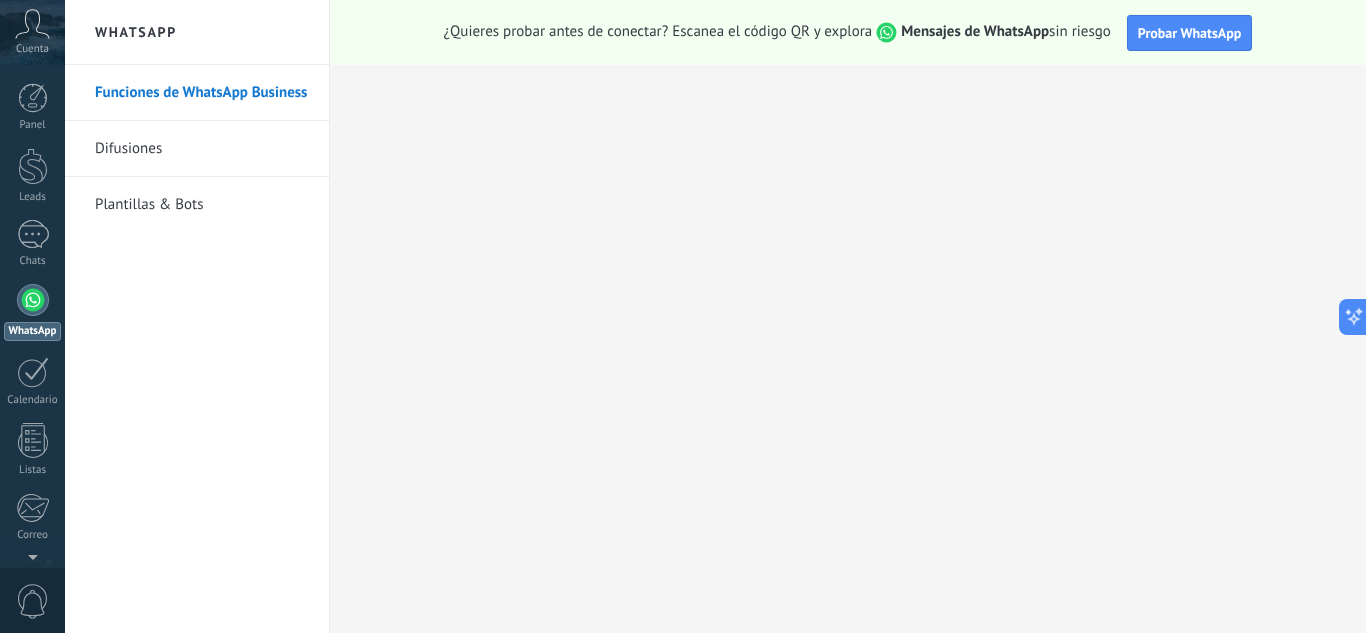 click at bounding box center [32, 24] 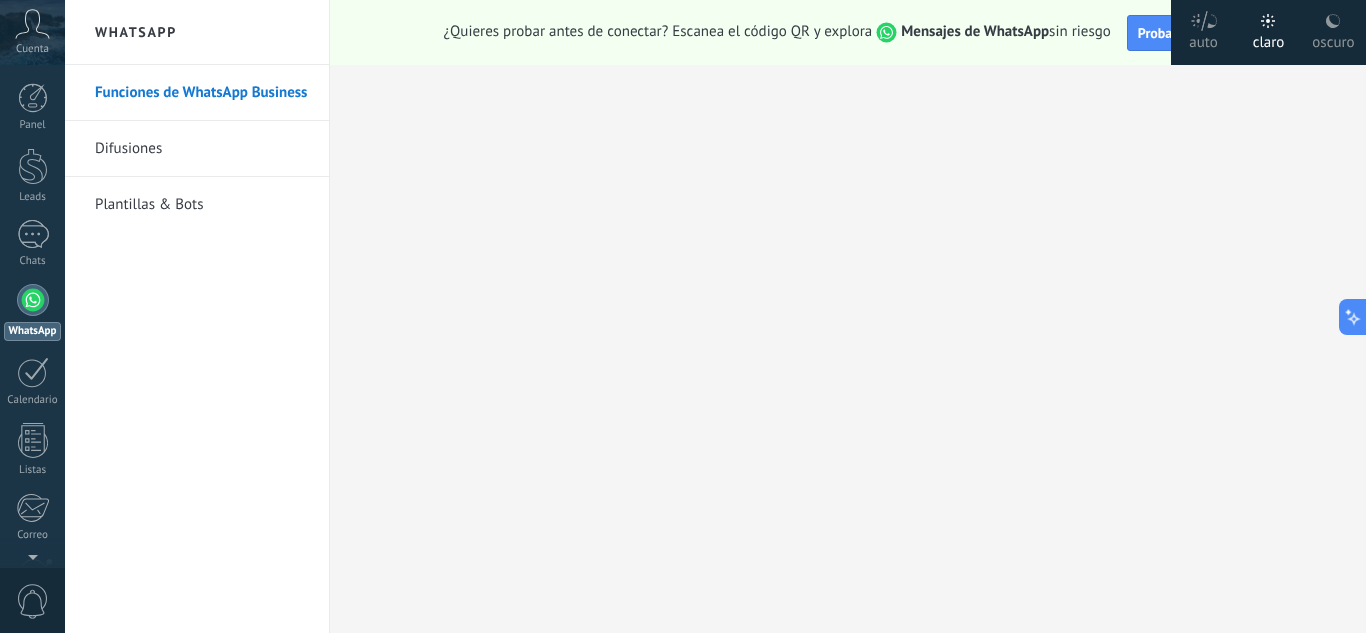 click on "Cuenta" at bounding box center (32, 32) 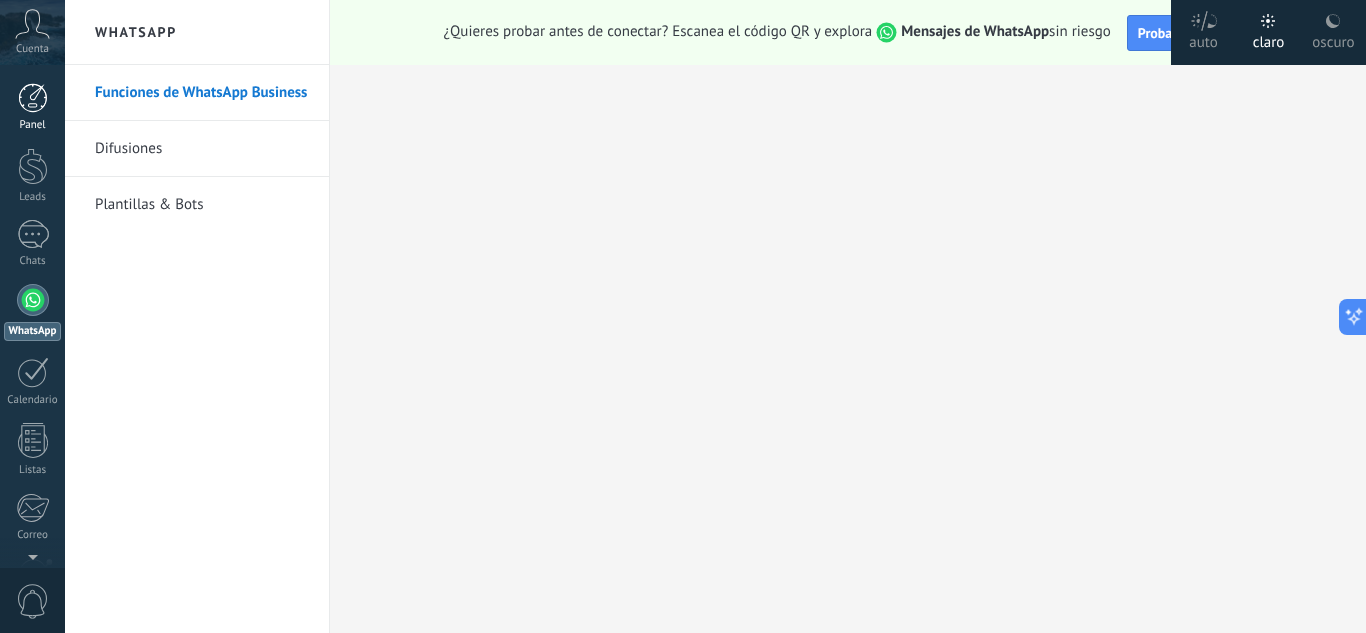 click at bounding box center (33, 98) 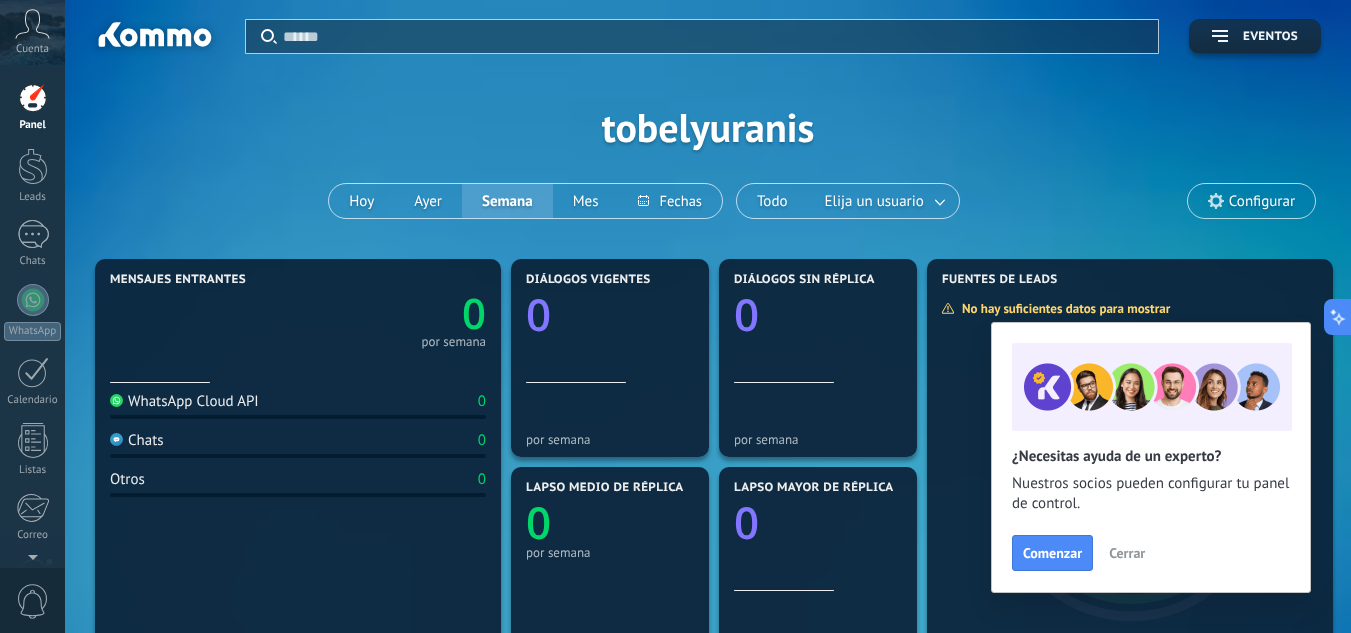 click on "Aplicar Eventos [NAME] Hoy Ayer Semana Mes Todo Elija un usuario Configurar" at bounding box center (708, 127) 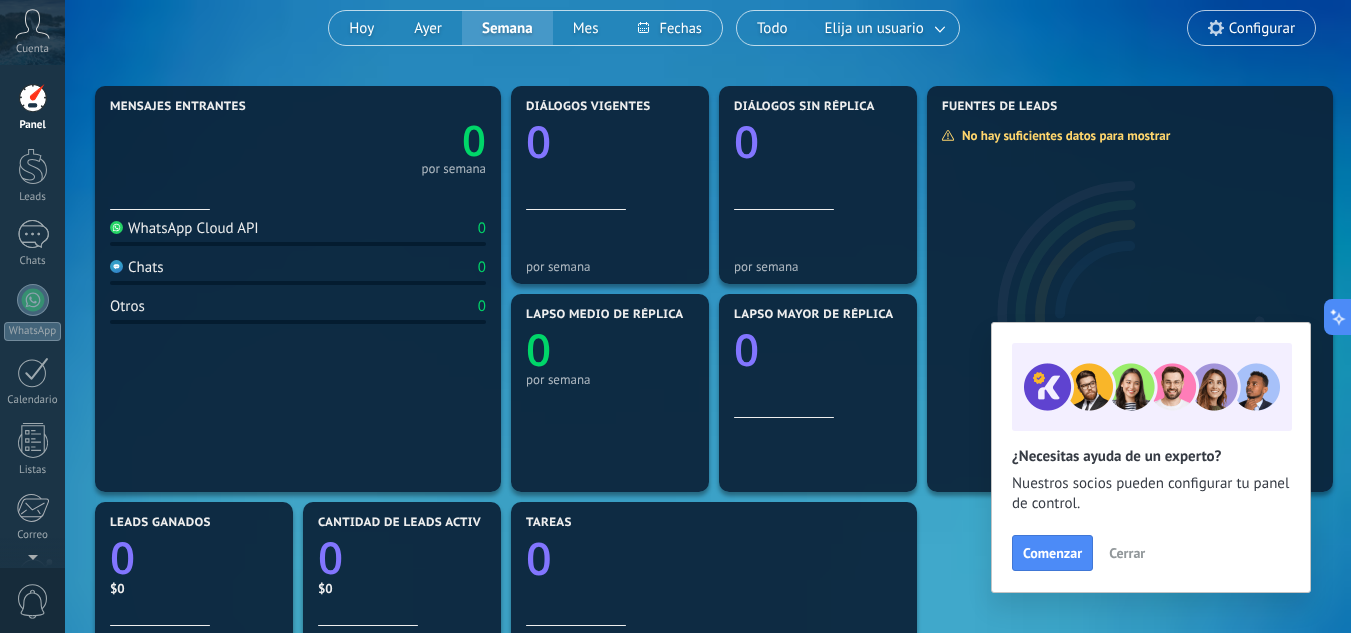 scroll, scrollTop: 0, scrollLeft: 0, axis: both 